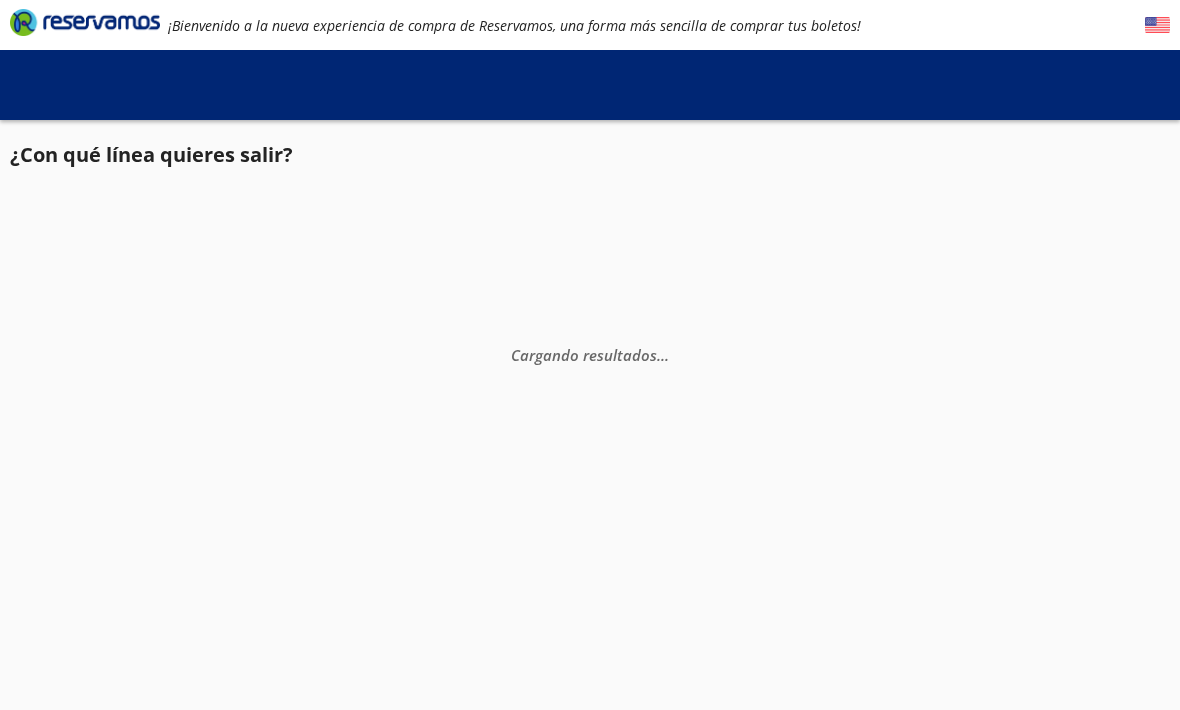 scroll, scrollTop: 0, scrollLeft: 0, axis: both 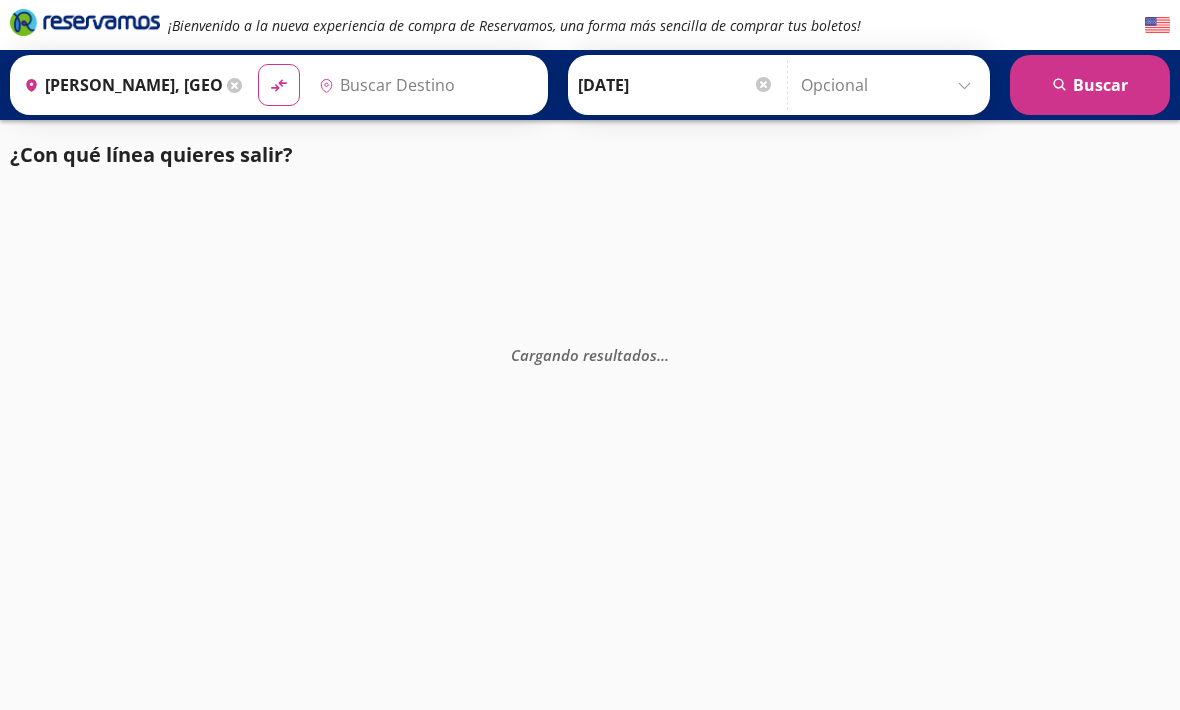 type on "Apatzingán, [GEOGRAPHIC_DATA]" 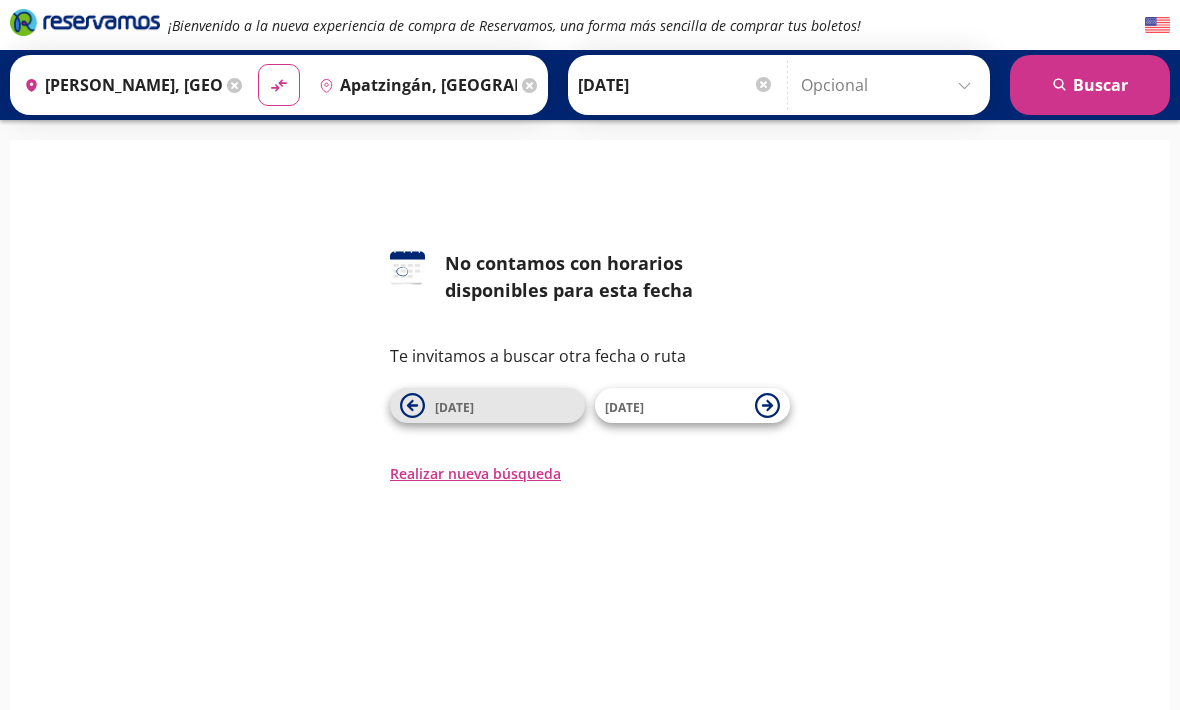 click 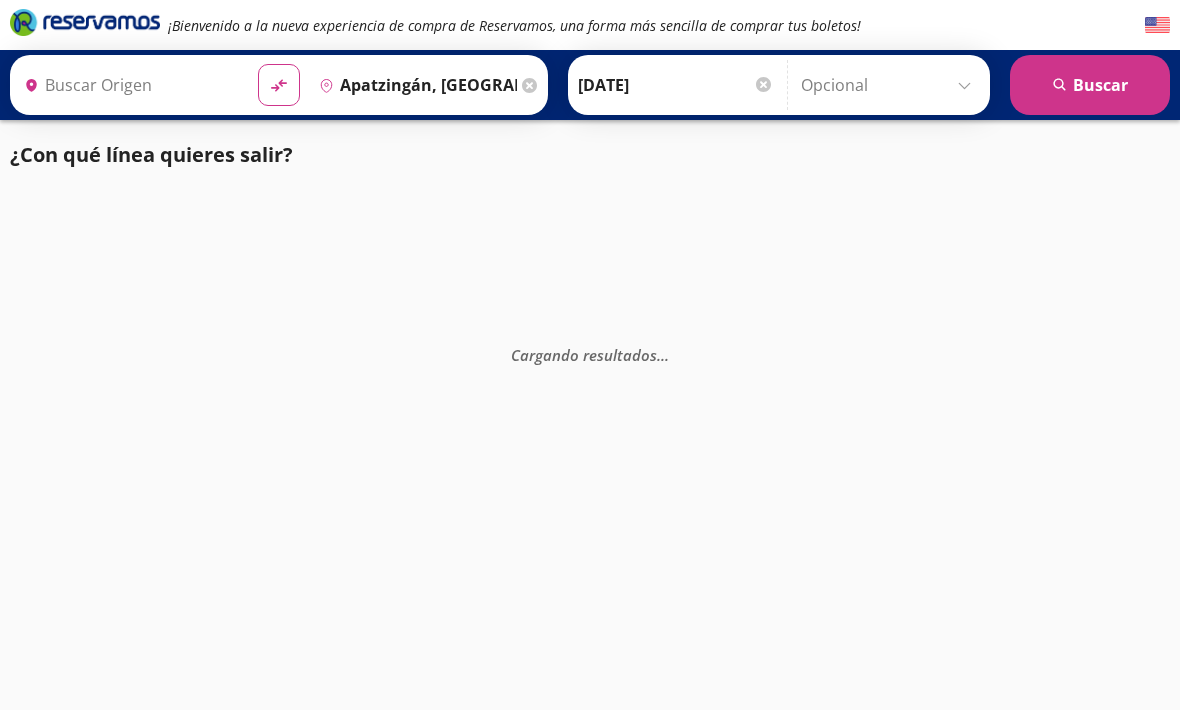 type on "[PERSON_NAME], [GEOGRAPHIC_DATA]" 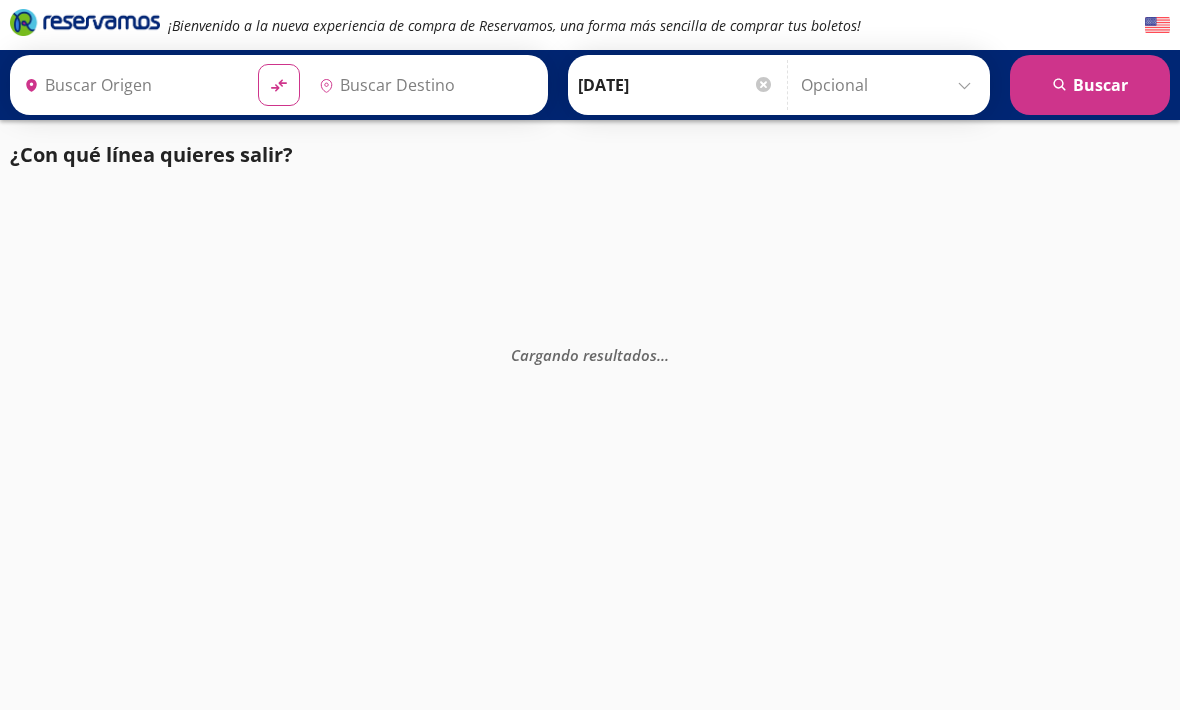 type on "[PERSON_NAME], [GEOGRAPHIC_DATA]" 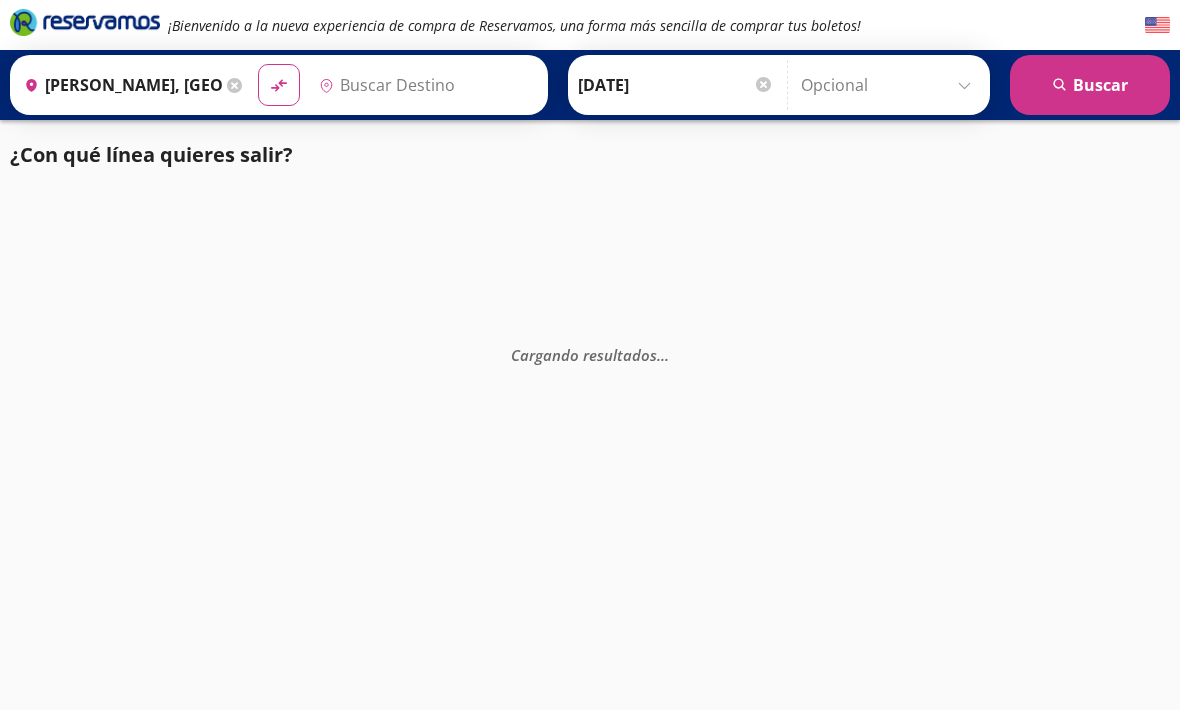type on "Apatzingán, [GEOGRAPHIC_DATA]" 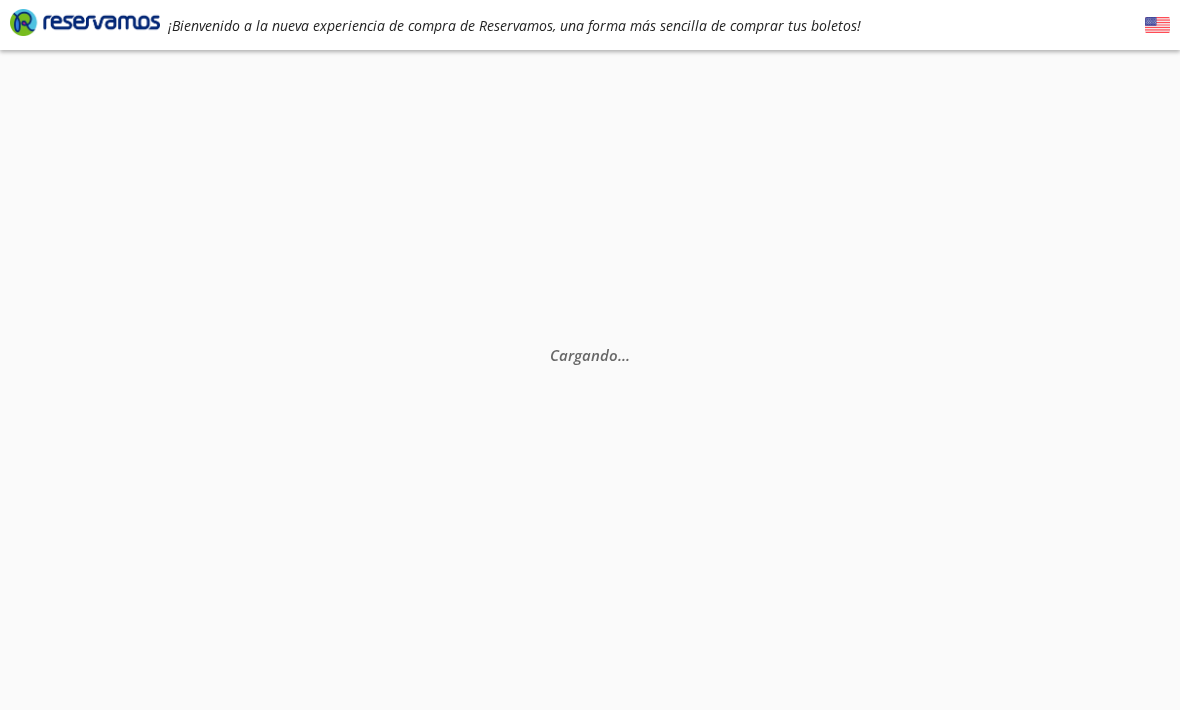 scroll, scrollTop: 0, scrollLeft: 0, axis: both 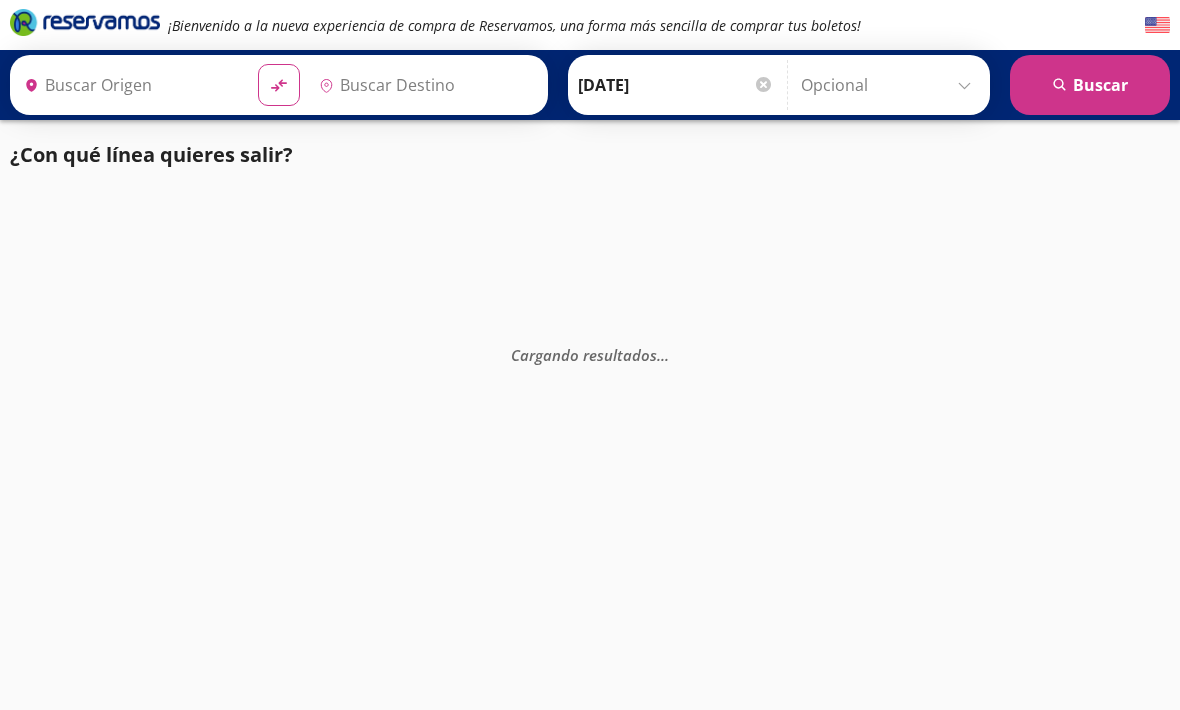 type on "[PERSON_NAME], [GEOGRAPHIC_DATA]" 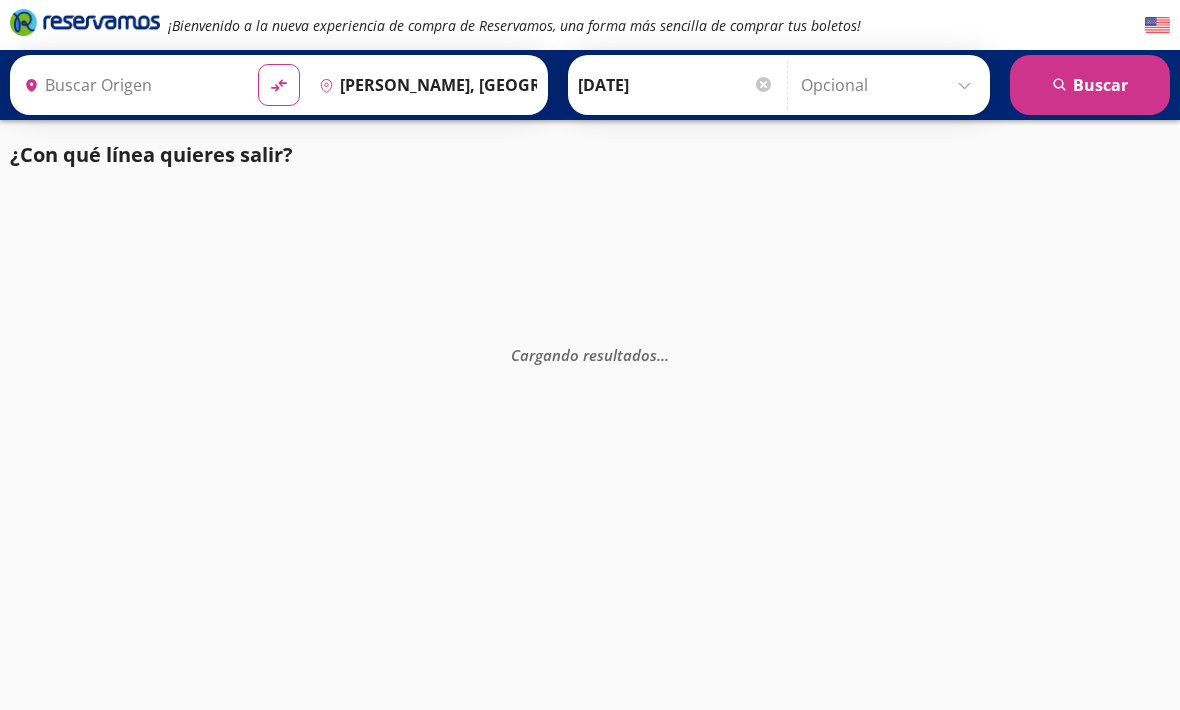 type on "Apatzingán, [GEOGRAPHIC_DATA]" 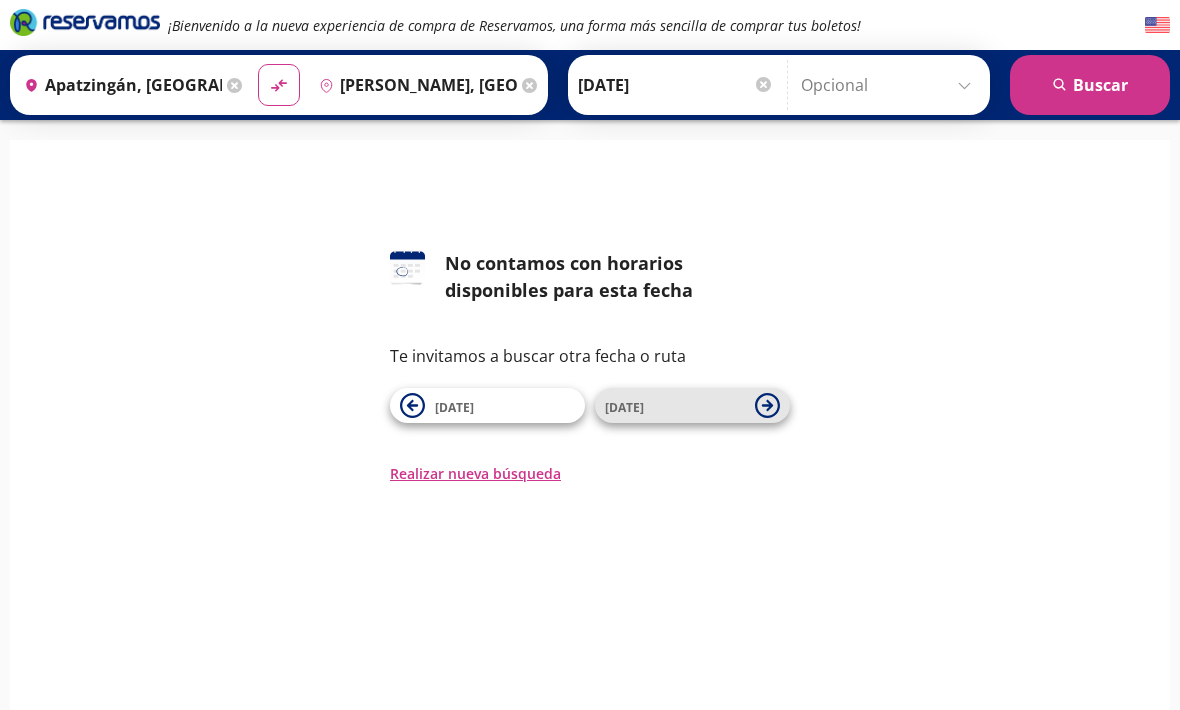 click 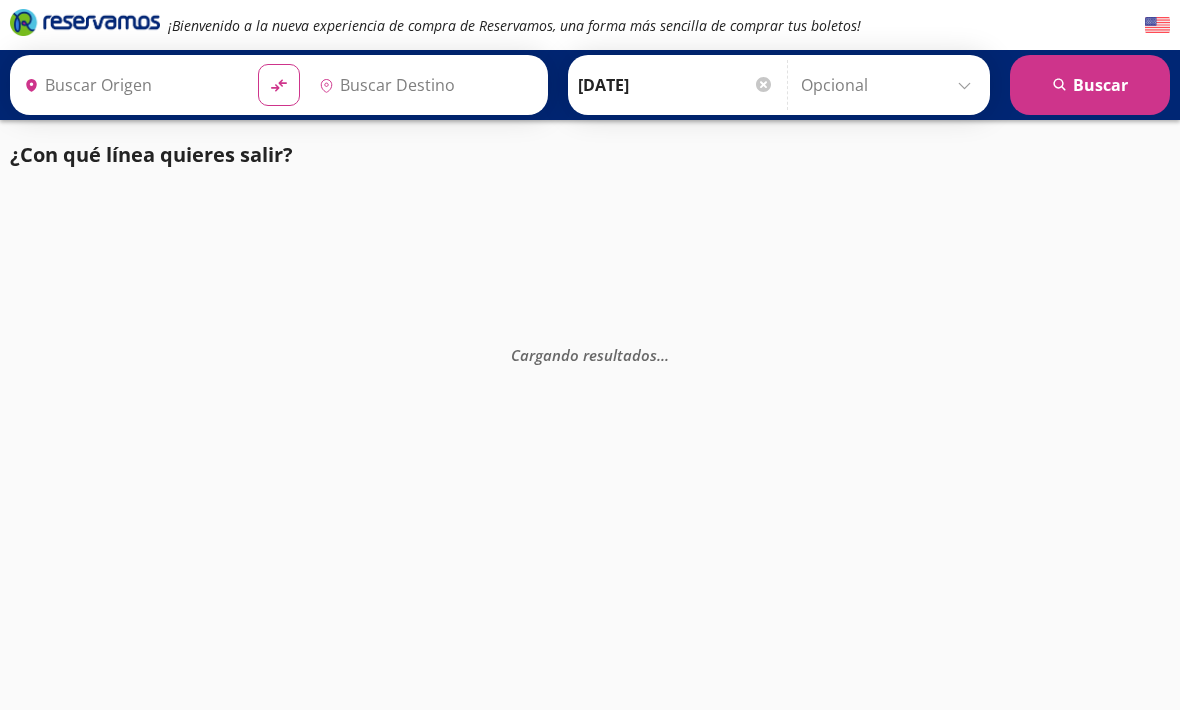 type on "[PERSON_NAME], [GEOGRAPHIC_DATA]" 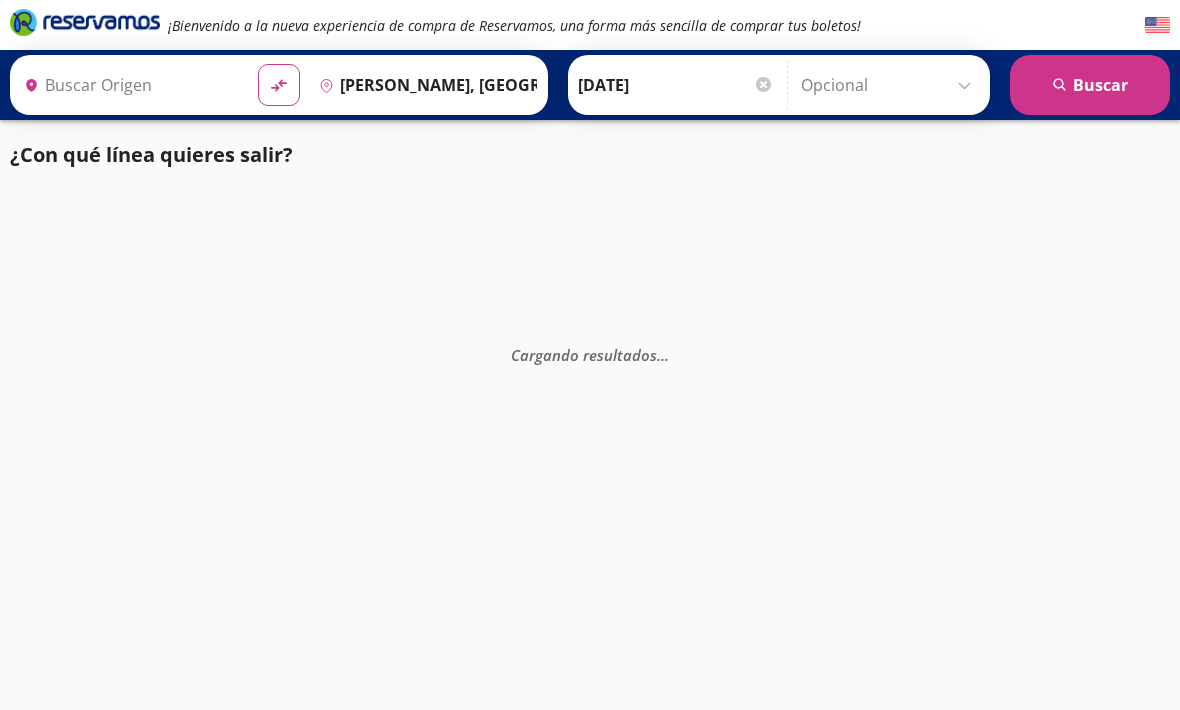 type on "Apatzingán, [GEOGRAPHIC_DATA]" 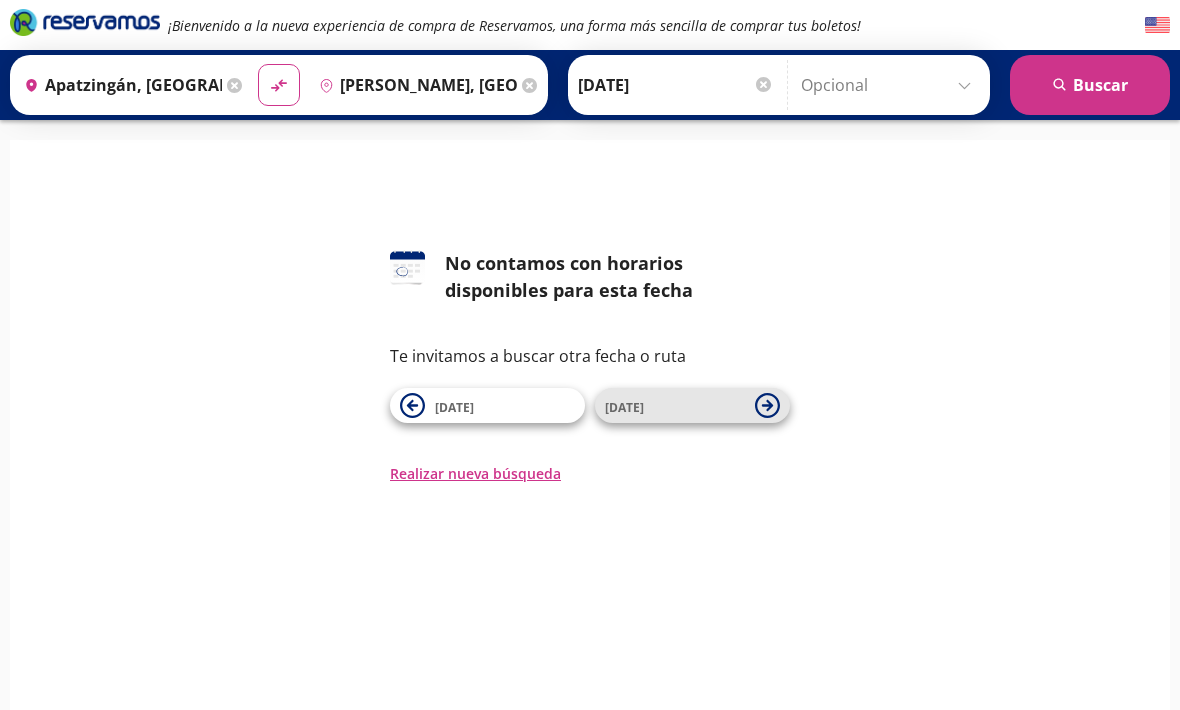 click 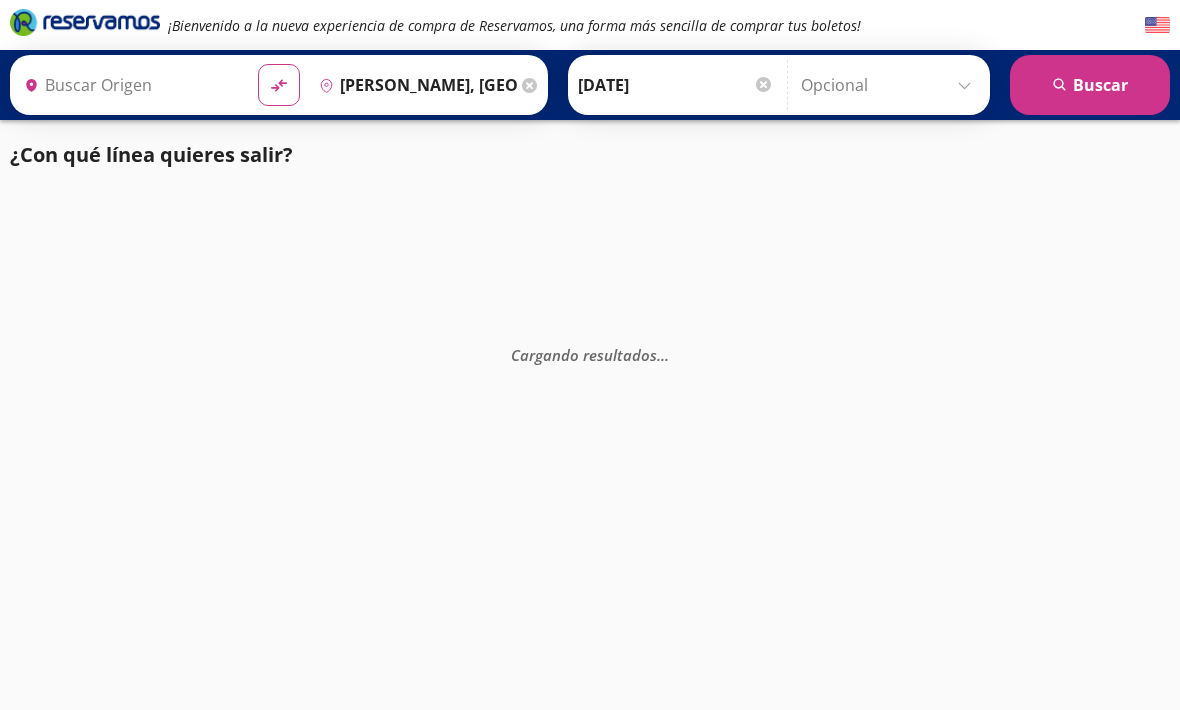 type on "Apatzingán, [GEOGRAPHIC_DATA]" 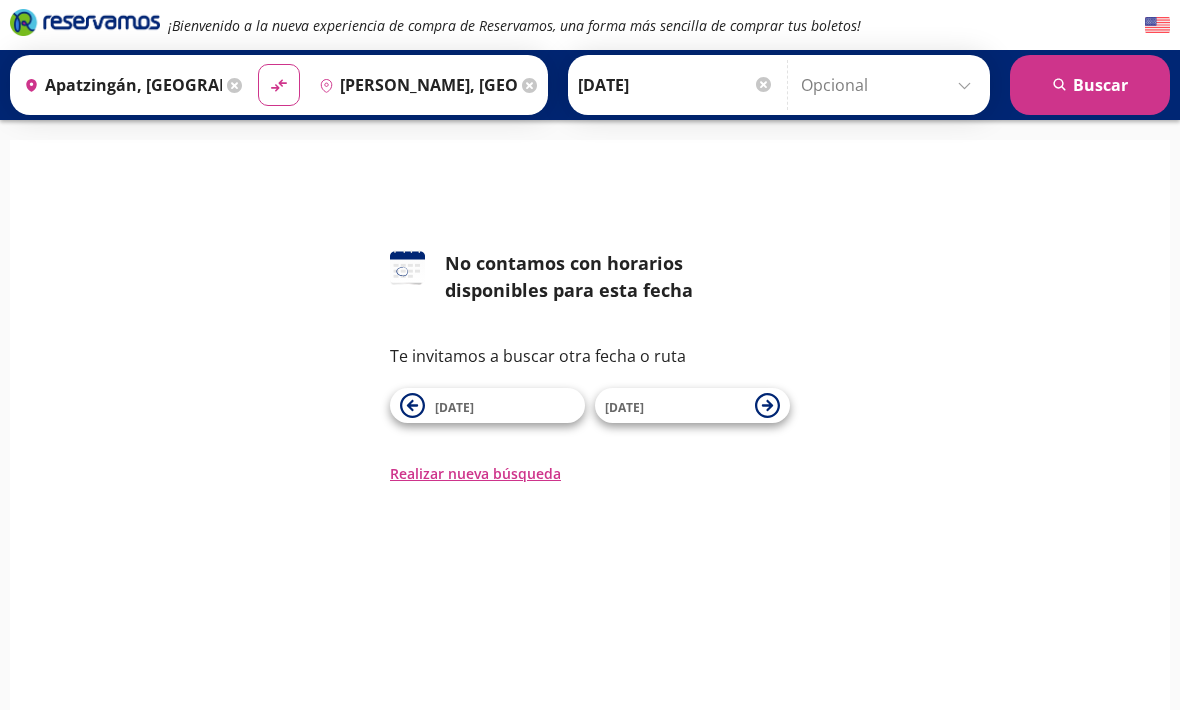 click 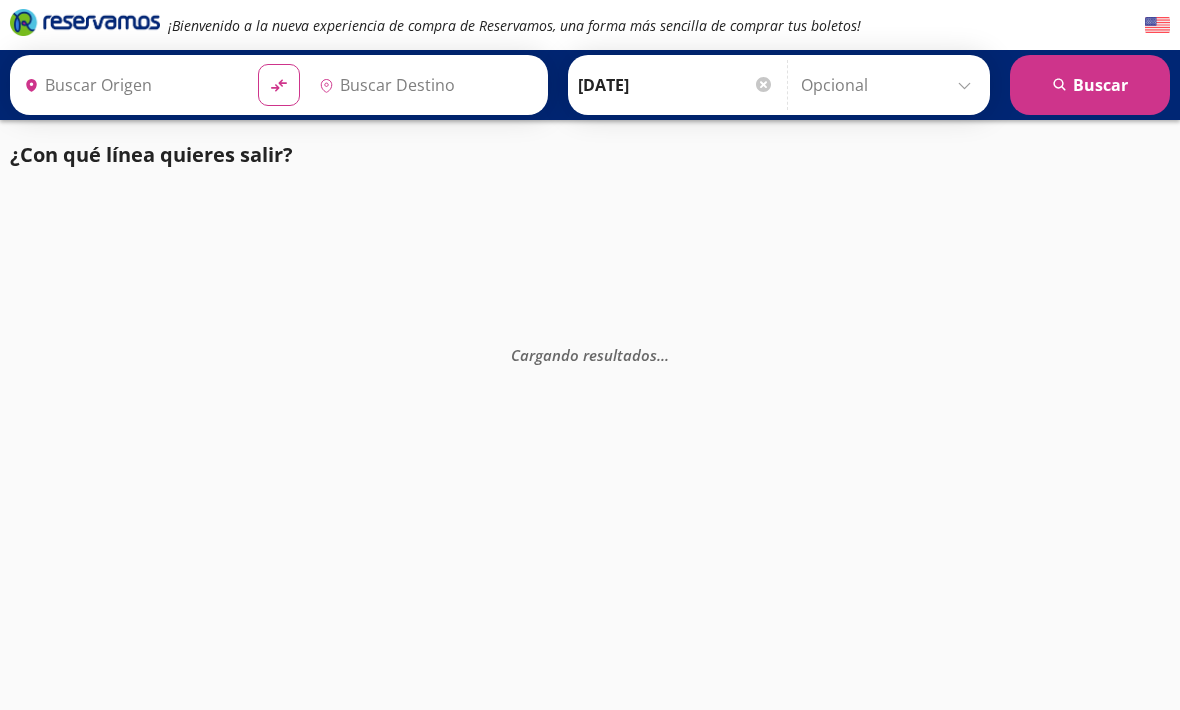 type on "[PERSON_NAME], [GEOGRAPHIC_DATA]" 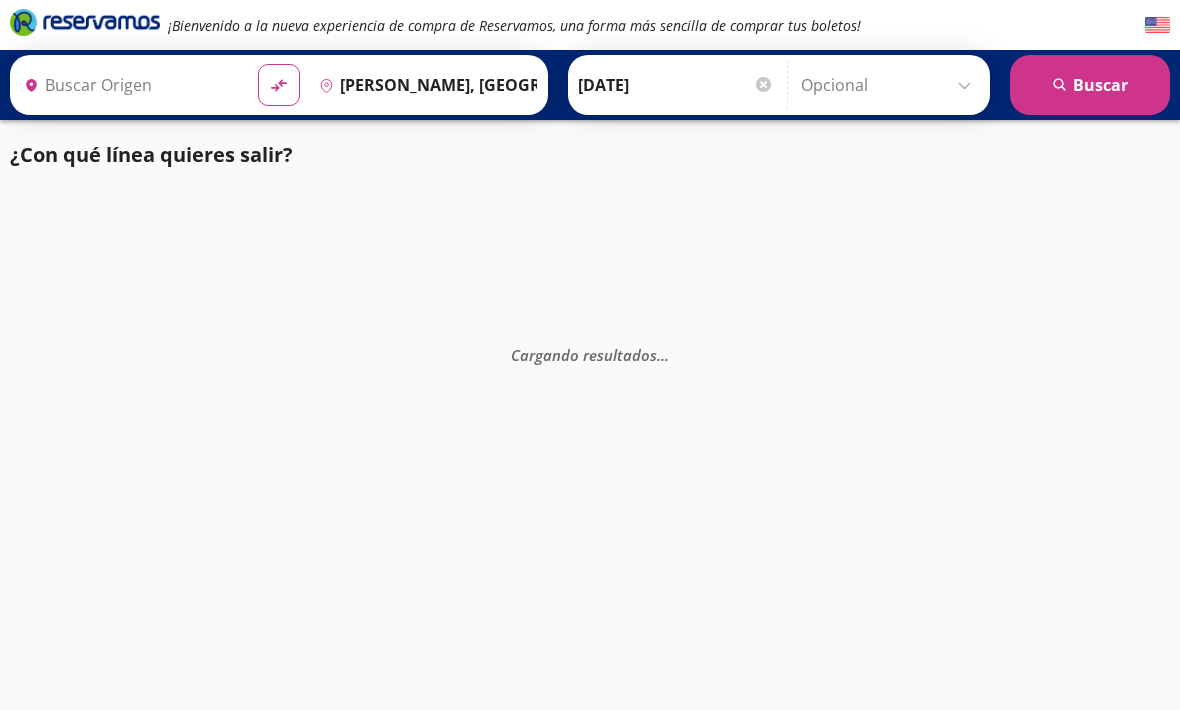 type on "Apatzingán, [GEOGRAPHIC_DATA]" 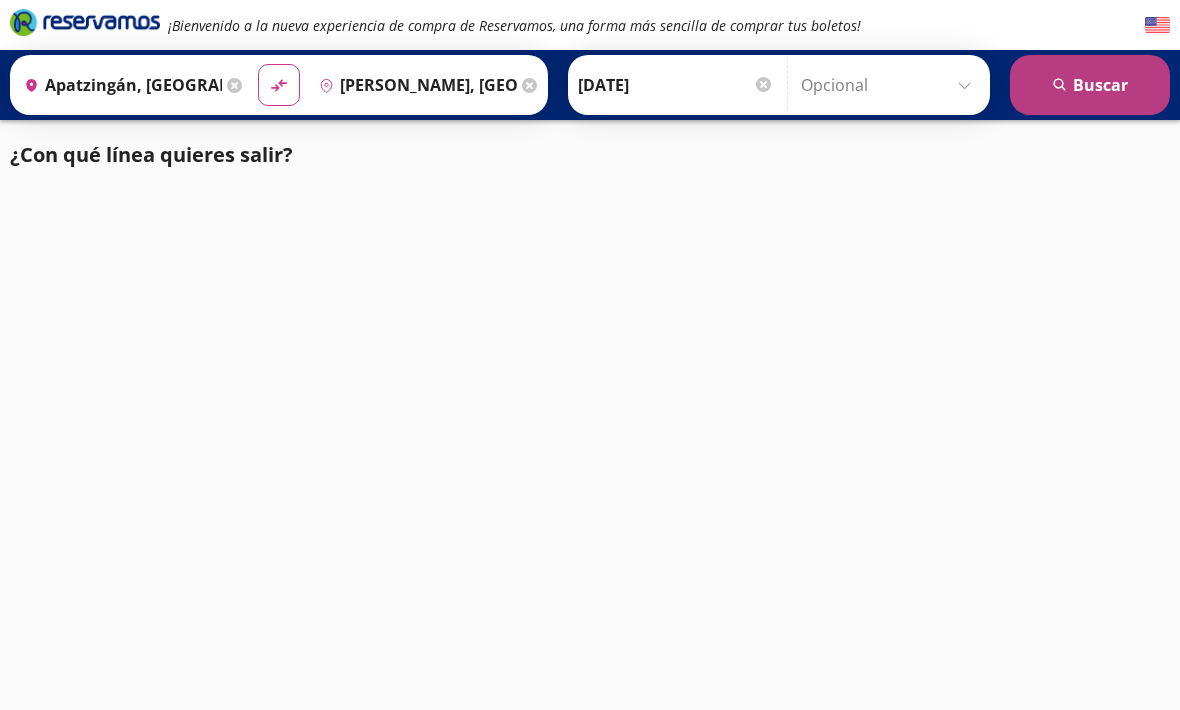 click on "search
Buscar" at bounding box center (1090, 85) 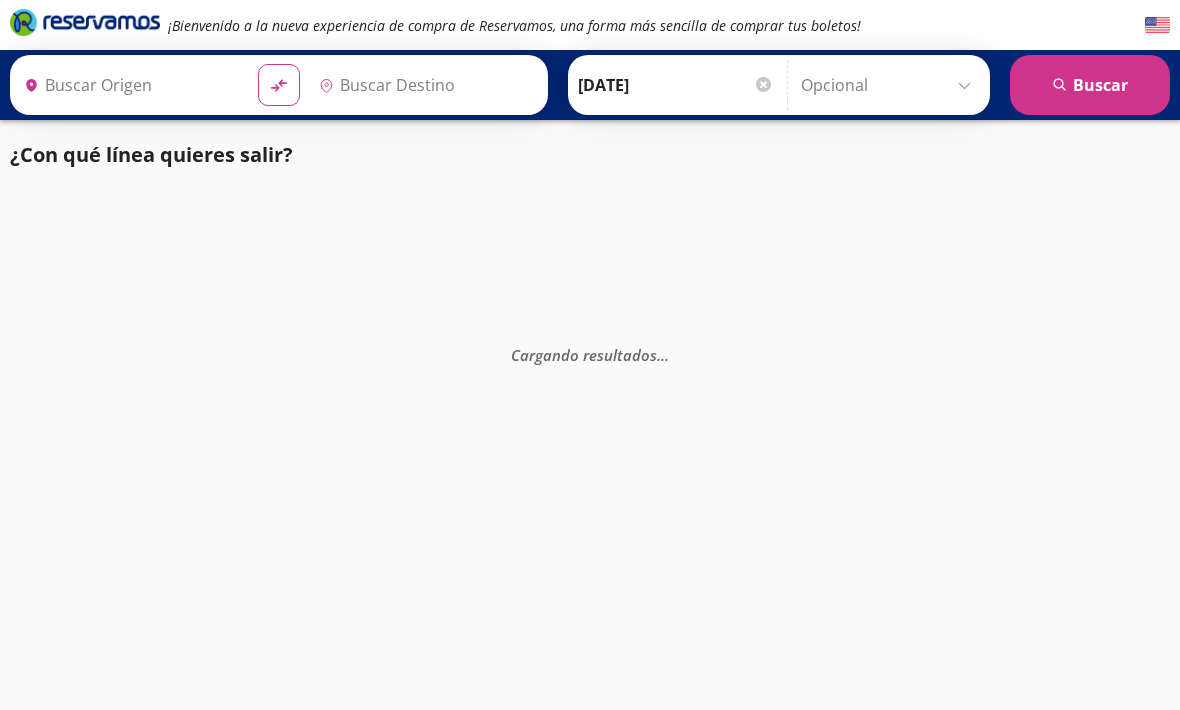 type on "[PERSON_NAME], [GEOGRAPHIC_DATA]" 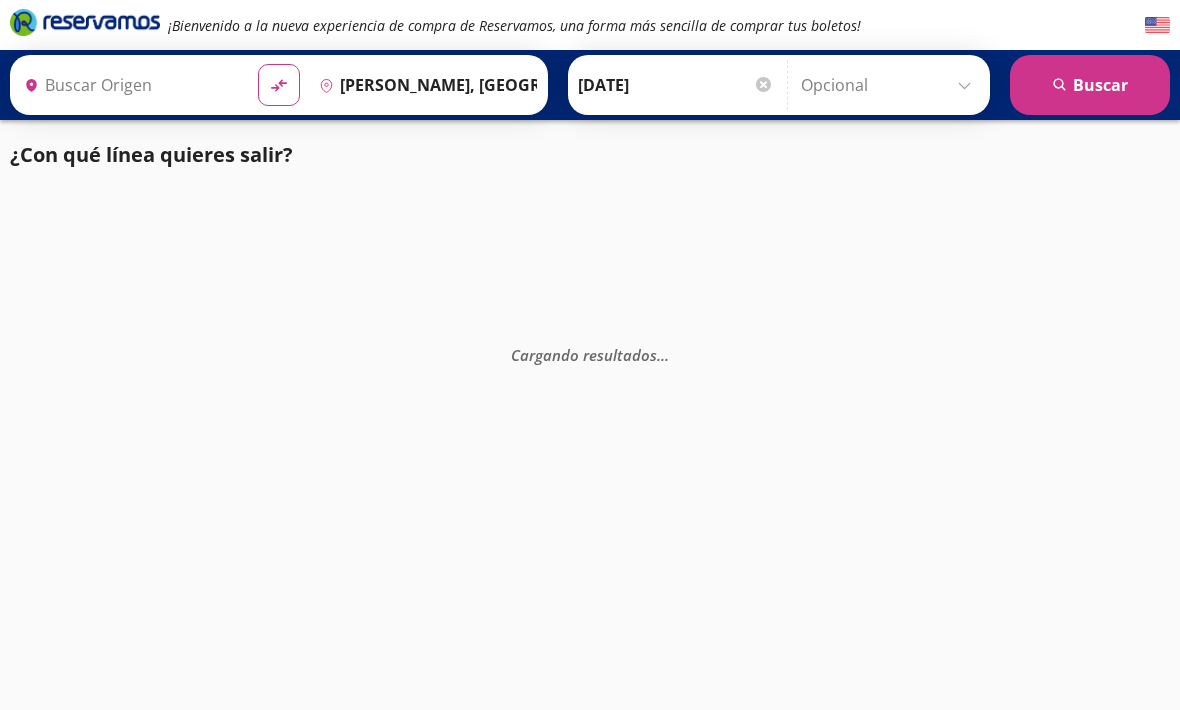 type on "Apatzingán, [GEOGRAPHIC_DATA]" 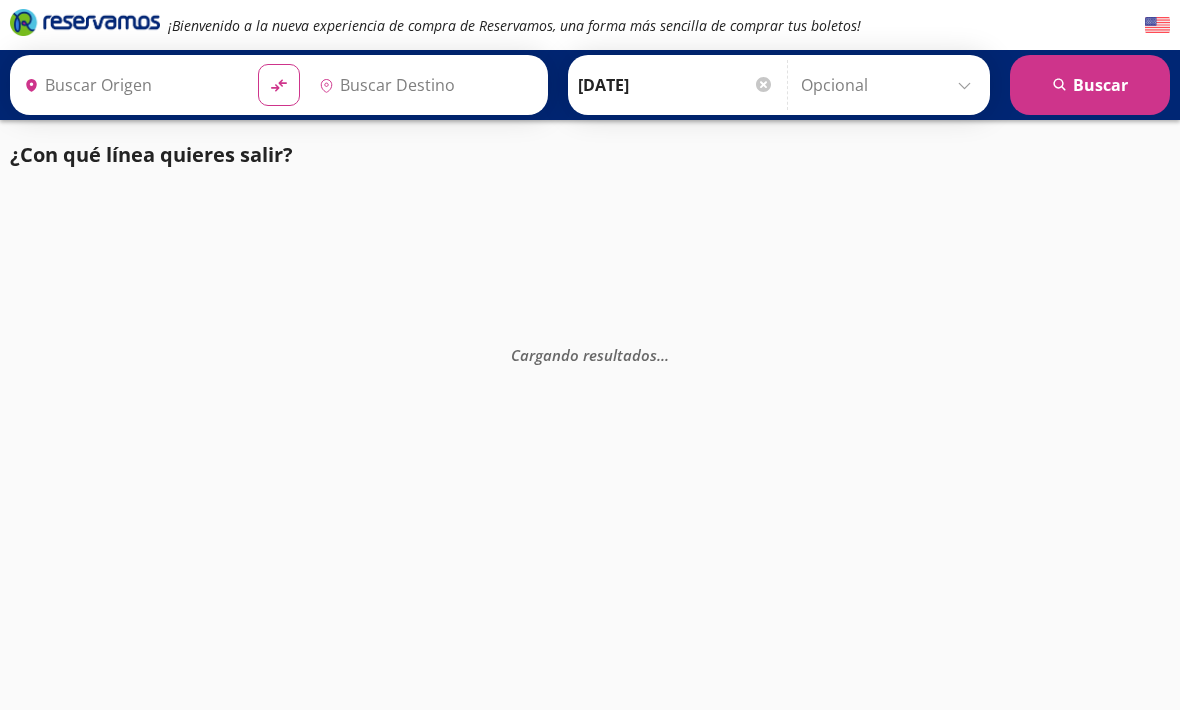type on "Apatzingán, [GEOGRAPHIC_DATA]" 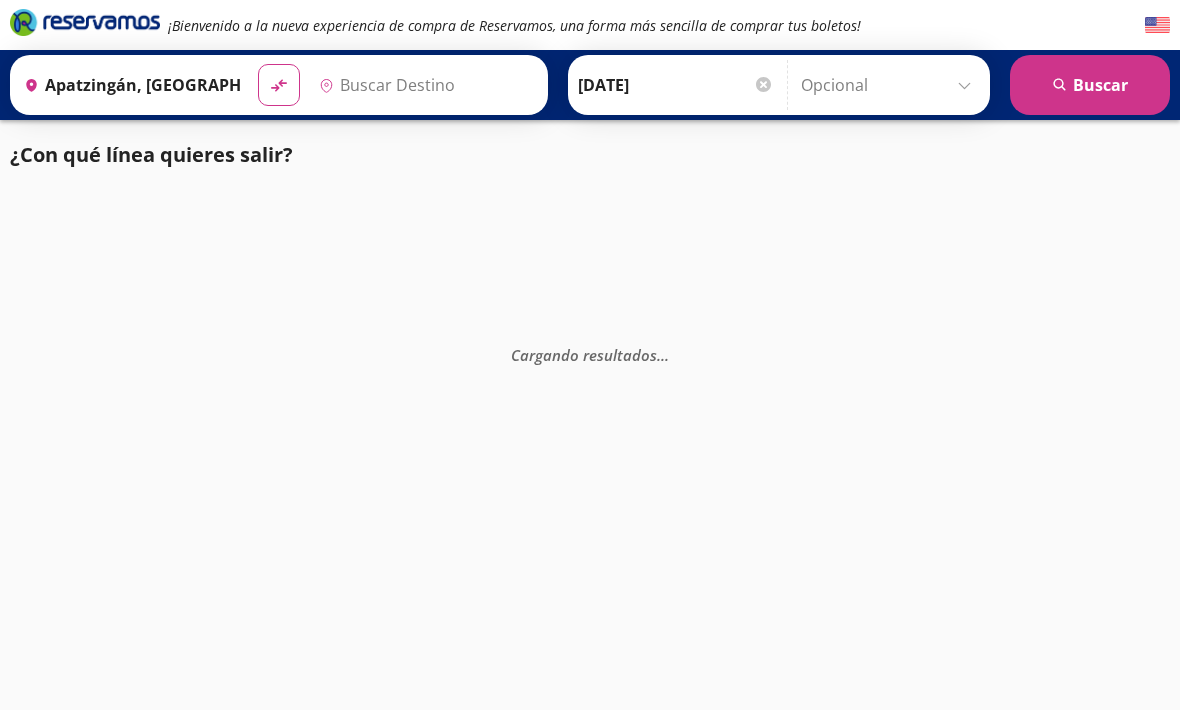 type on "[PERSON_NAME], [GEOGRAPHIC_DATA]" 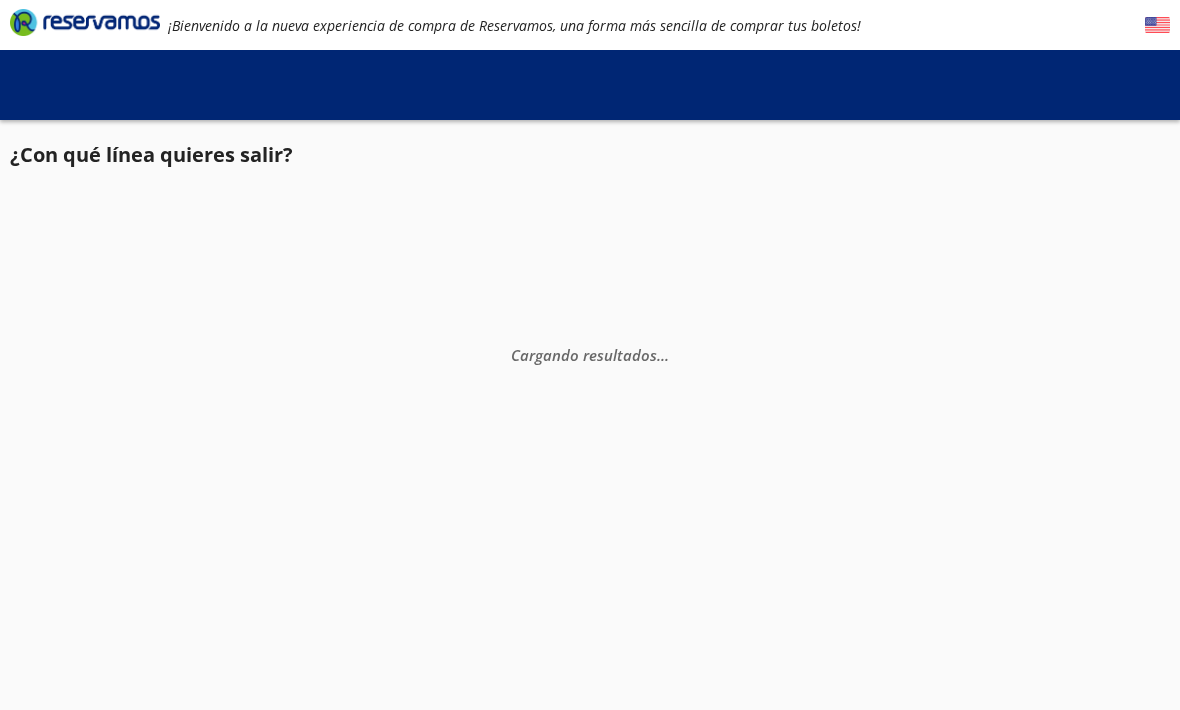 scroll, scrollTop: 0, scrollLeft: 0, axis: both 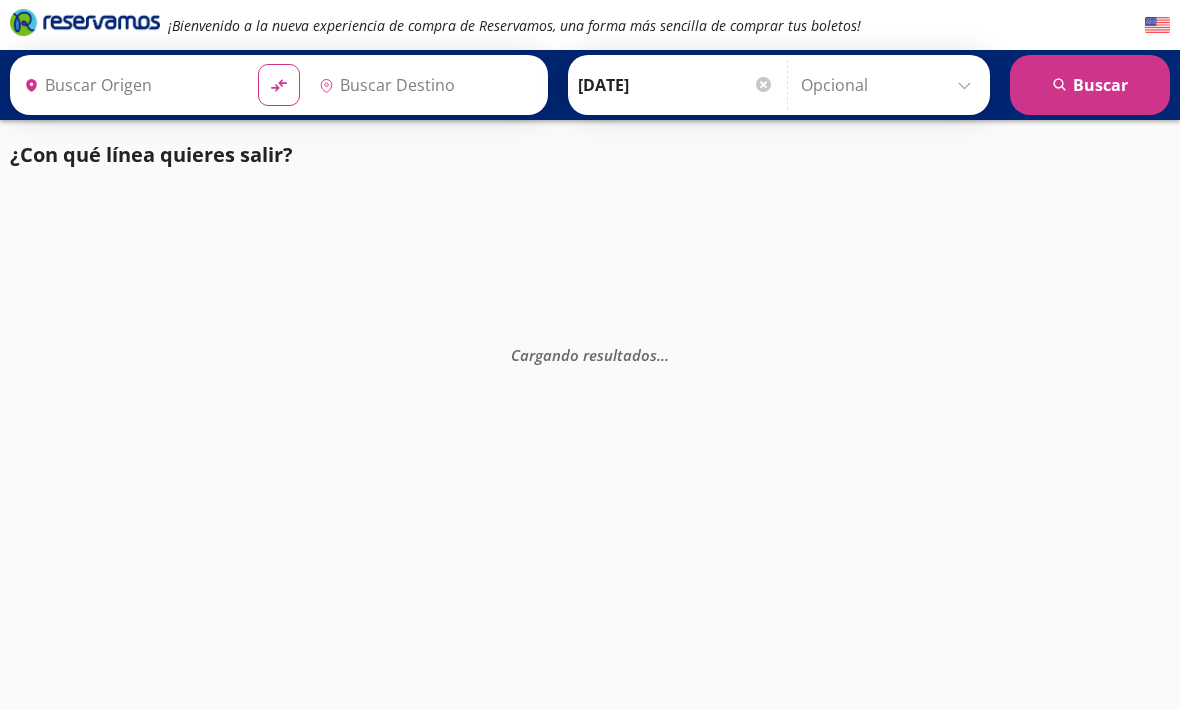 type on "[PERSON_NAME], [GEOGRAPHIC_DATA]" 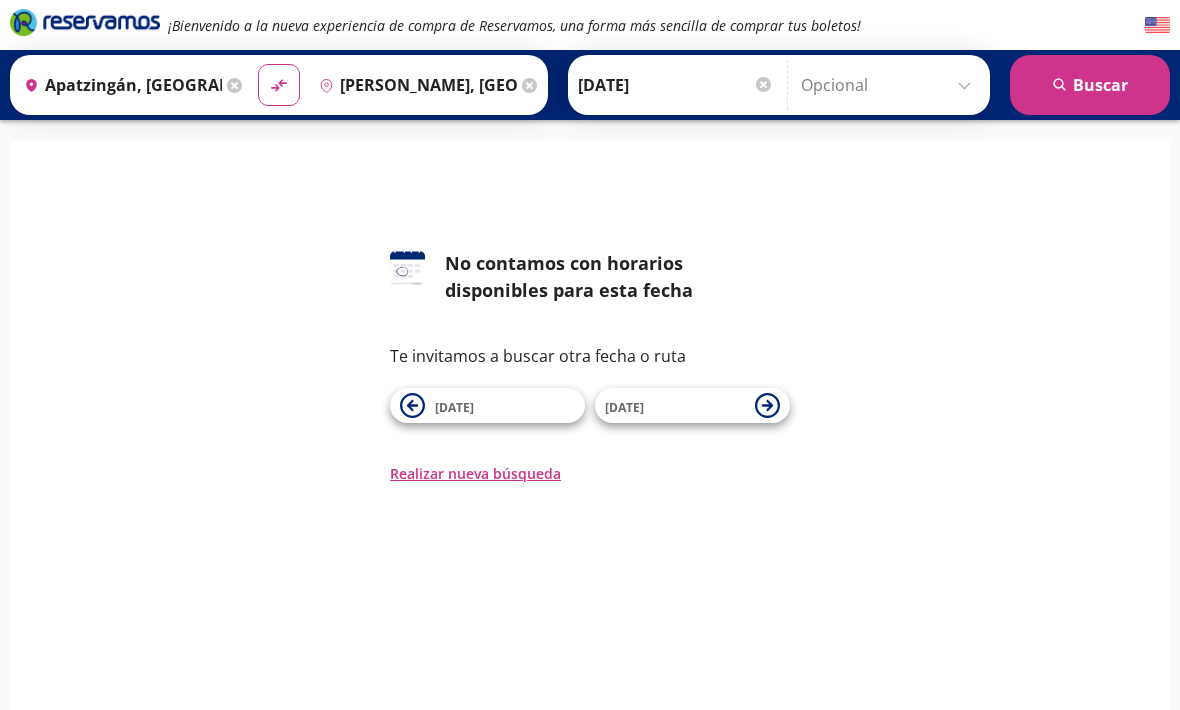 click at bounding box center (890, 85) 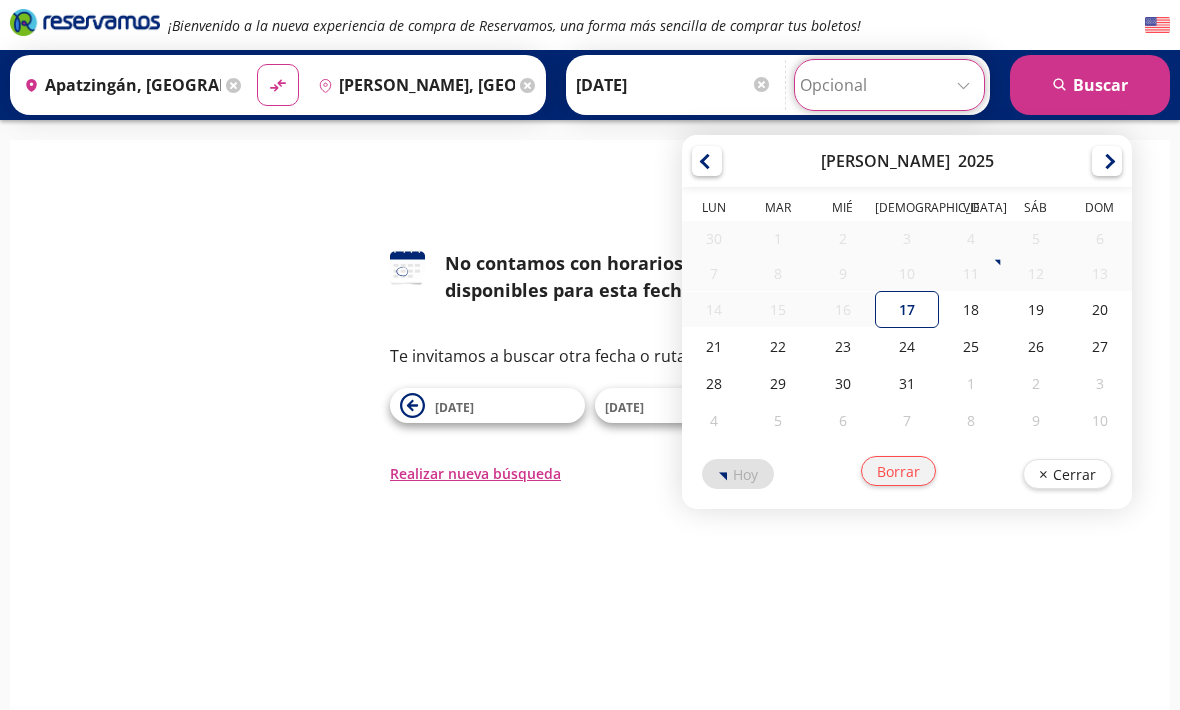 click on "Borrar" at bounding box center [897, 471] 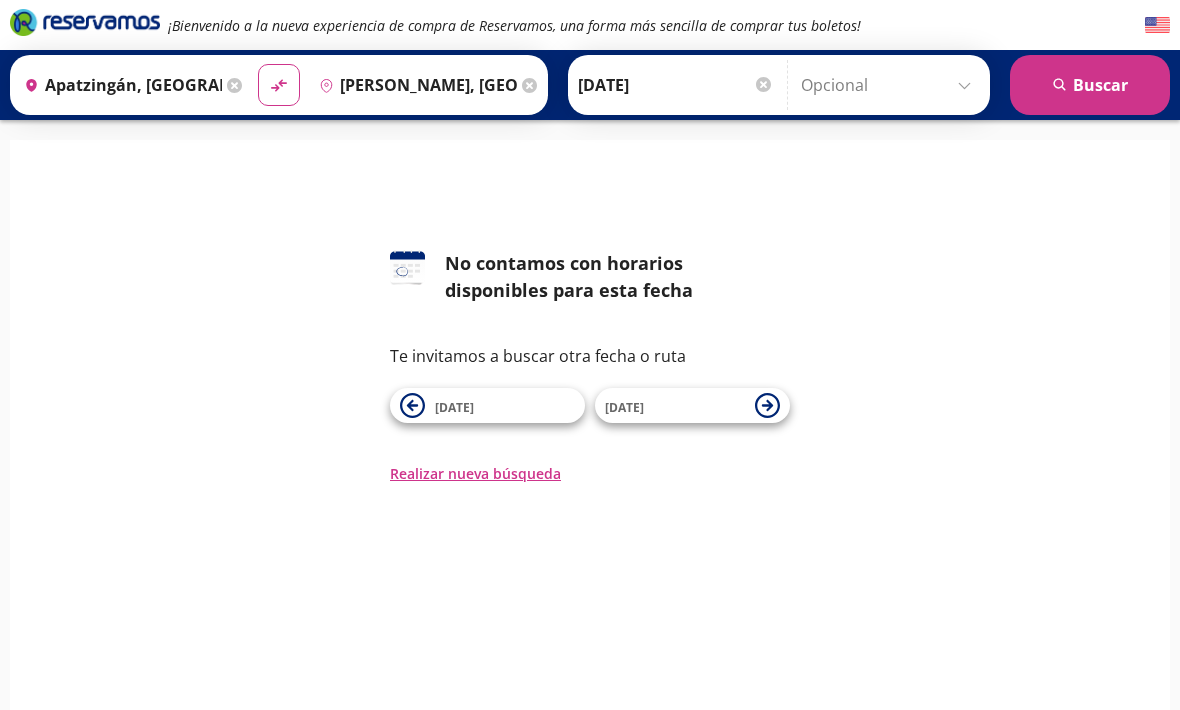click on "¡Bienvenido a la nueva experiencia de compra de Reservamos, una forma más sencilla de comprar tus boletos! Origen
heroicons:map-pin-20-solid
Apatzingán, Michoacán
Destino
pin-outline
Lázaro Cárdenas, Michoacán
material-symbols:compare-arrows-rounded
Ida 17-Jul-25" at bounding box center [590, 445] 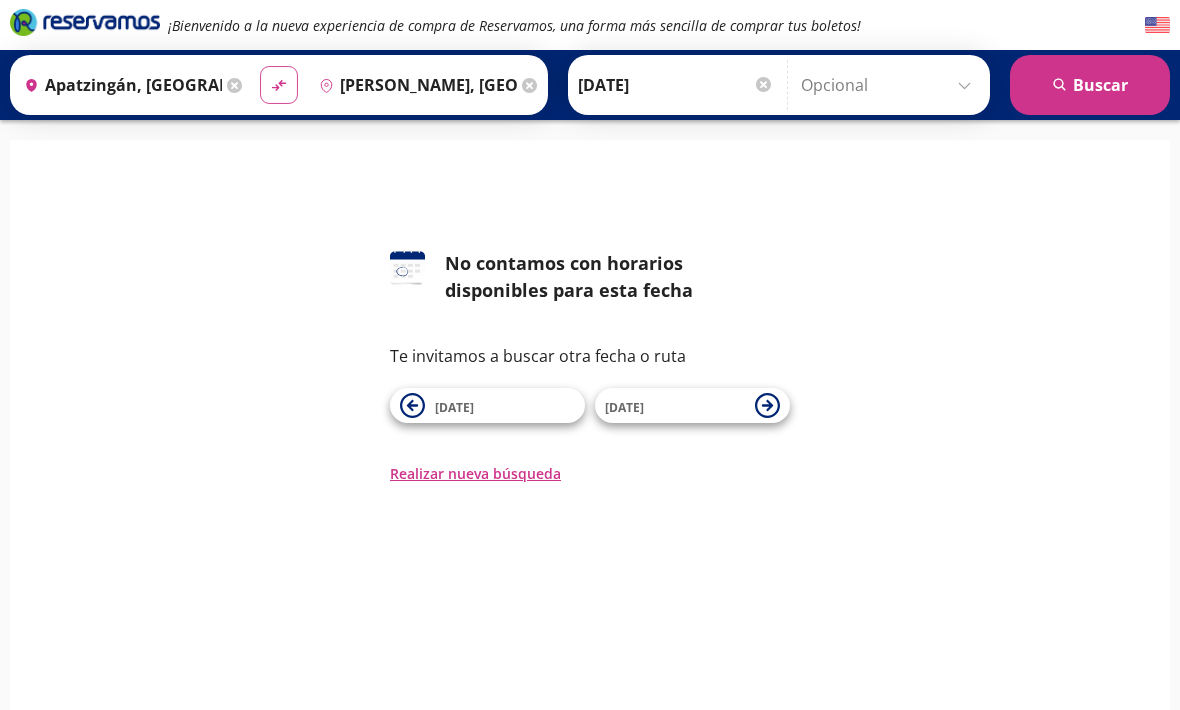 click on "material-symbols:compare-arrows-rounded" 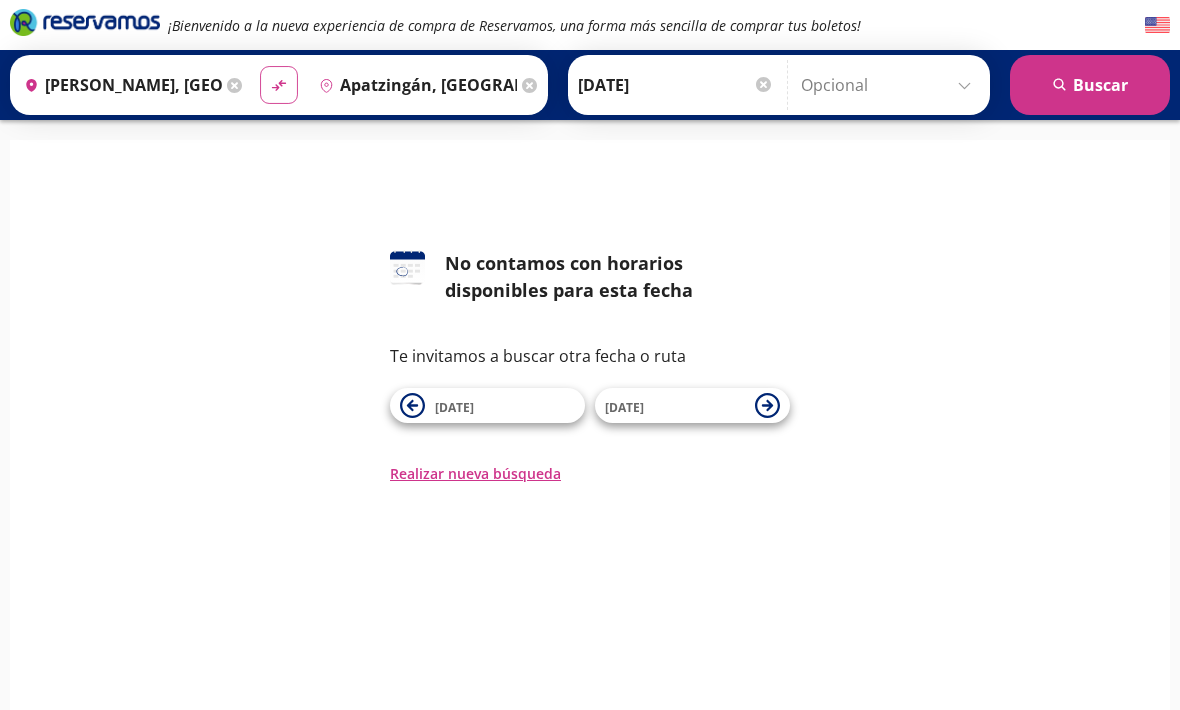 click on "material-symbols:compare-arrows-rounded" 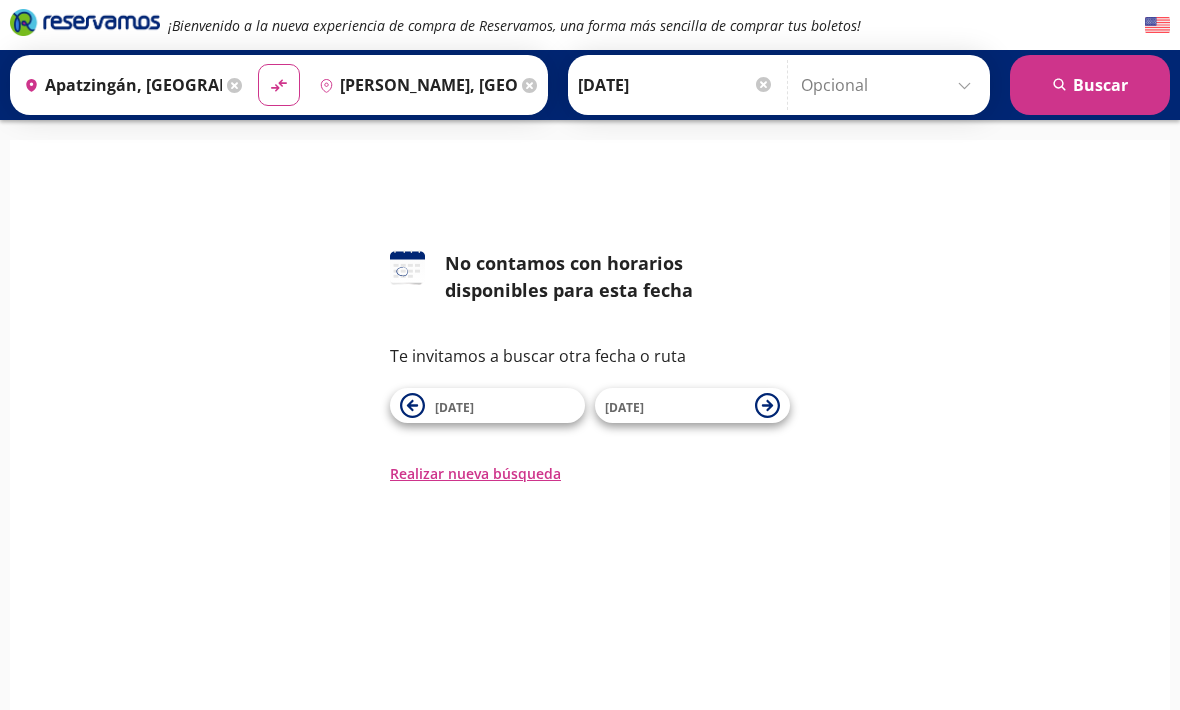 click 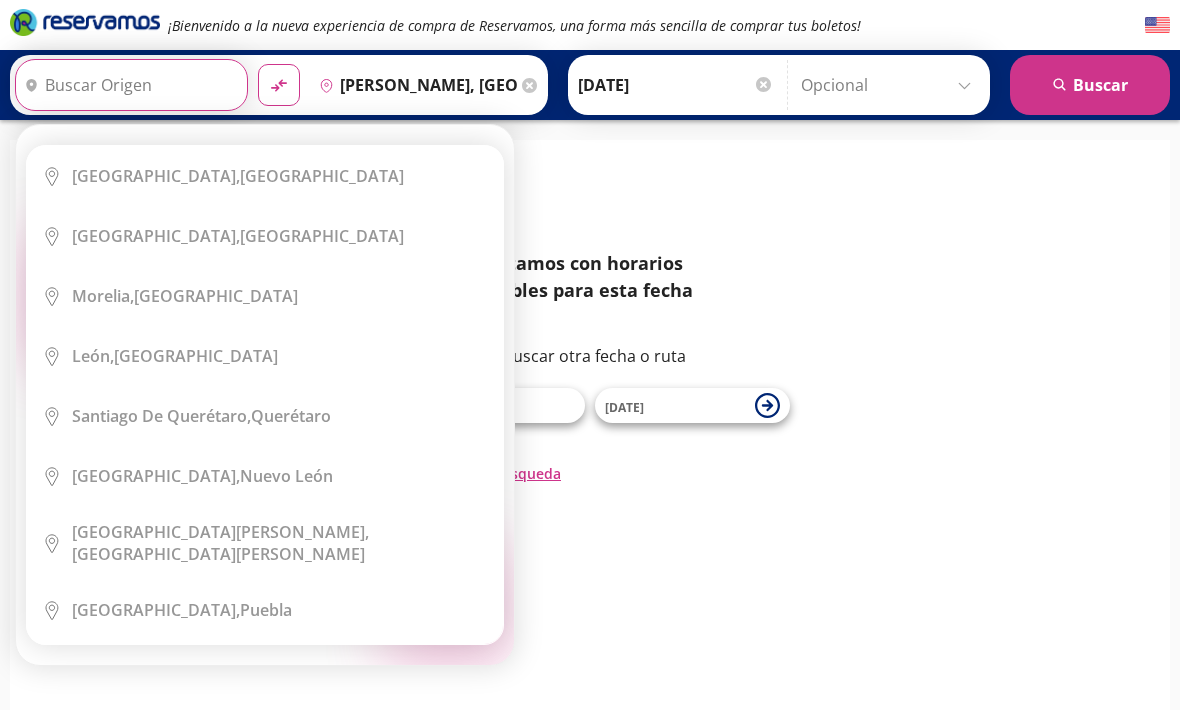 type 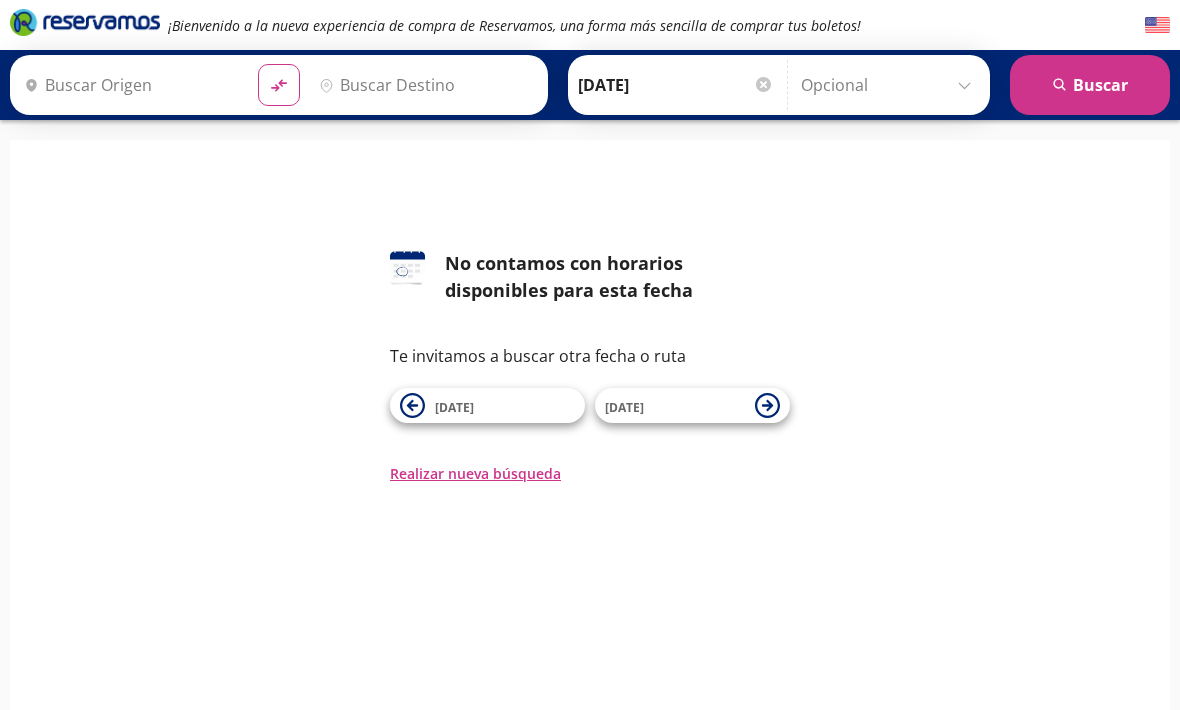click at bounding box center (763, 84) 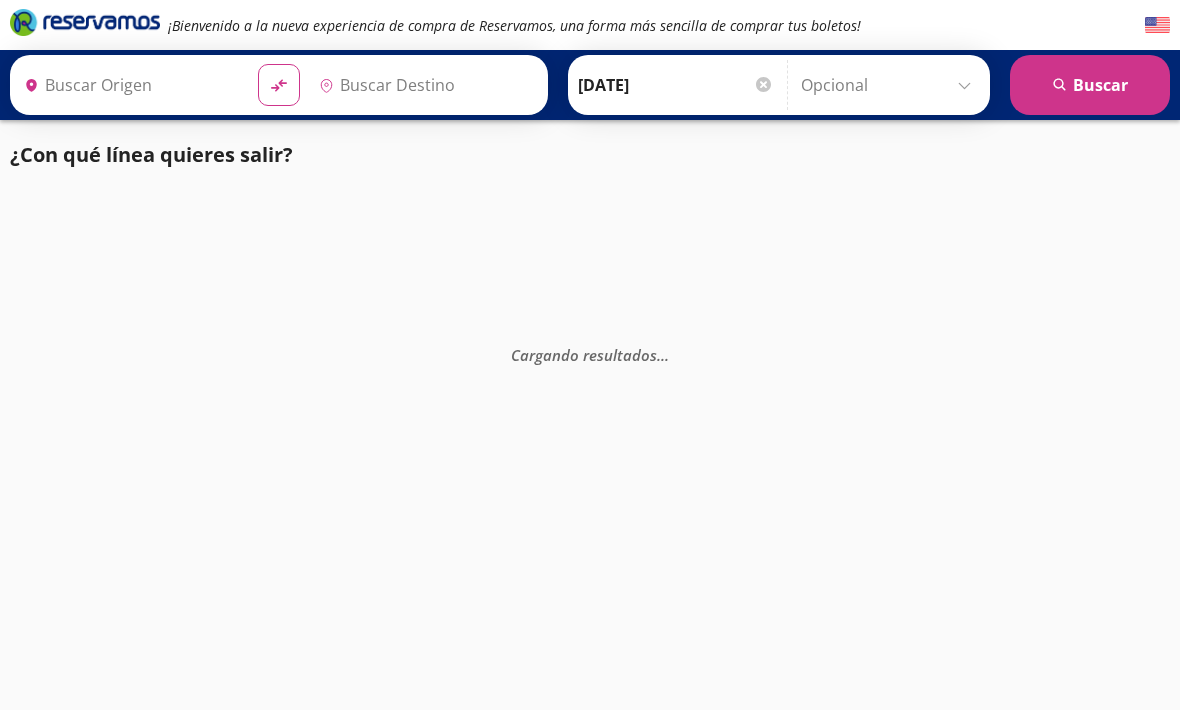 type on "Apatzingán, [GEOGRAPHIC_DATA]" 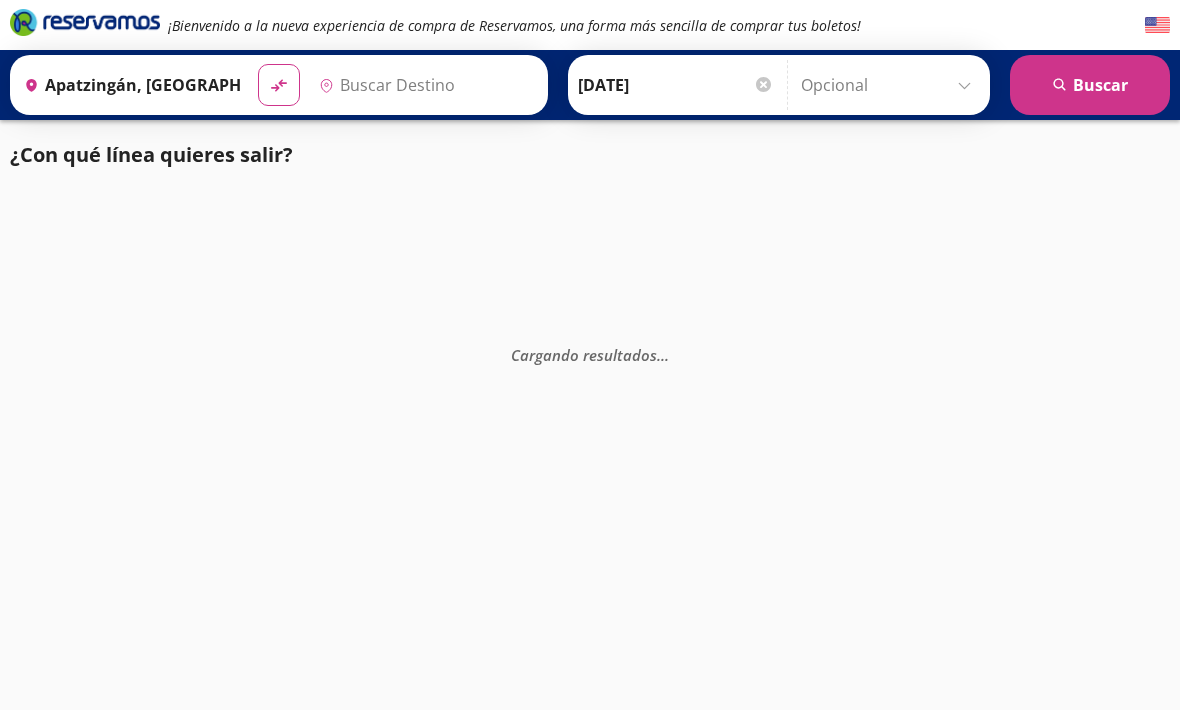 type on "[PERSON_NAME], [GEOGRAPHIC_DATA]" 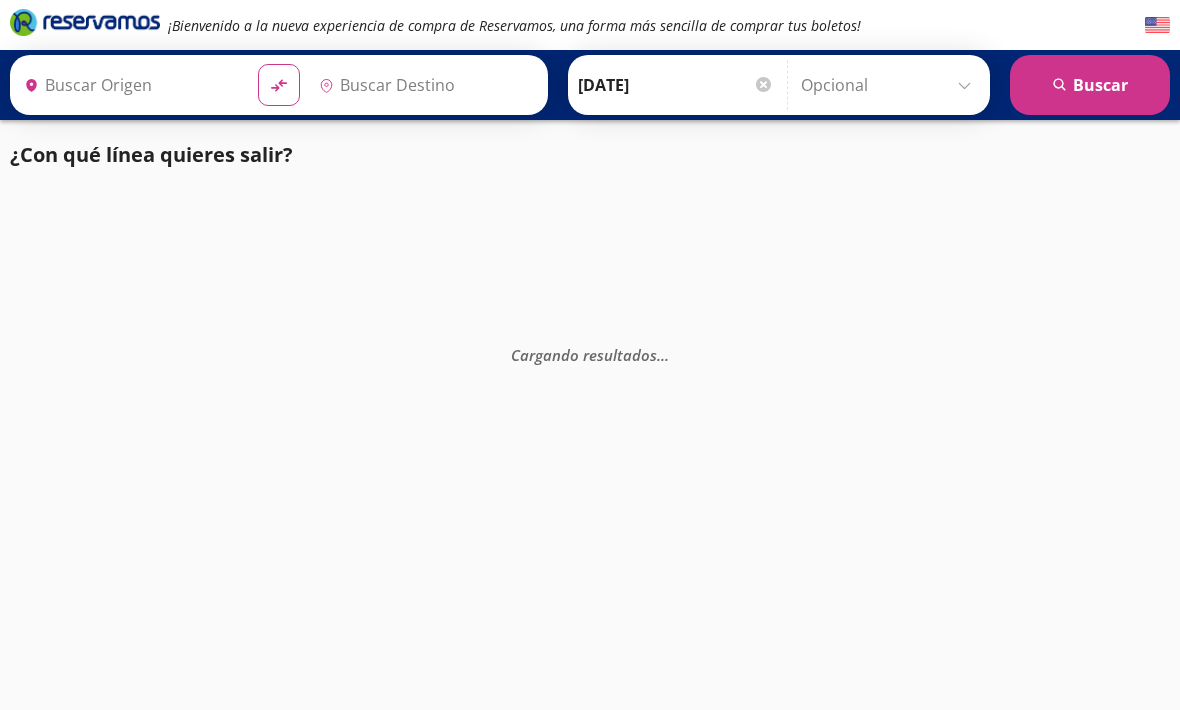 type on "Apatzingán, [GEOGRAPHIC_DATA]" 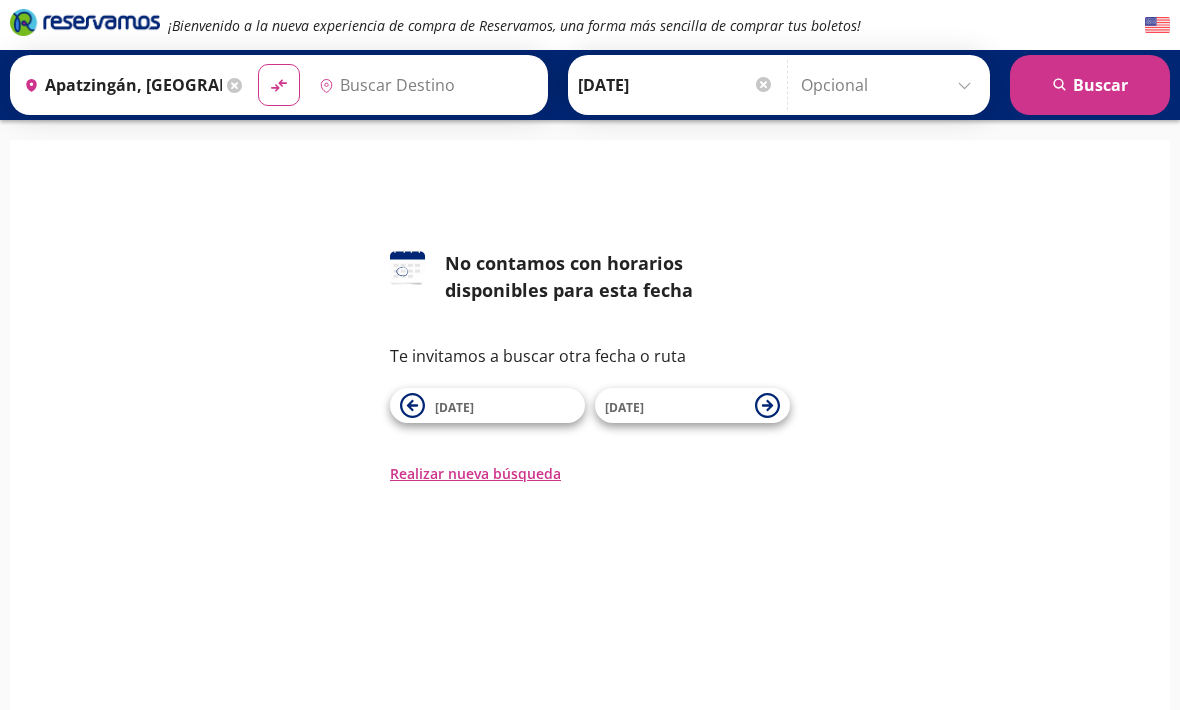 type on "[PERSON_NAME], [GEOGRAPHIC_DATA]" 